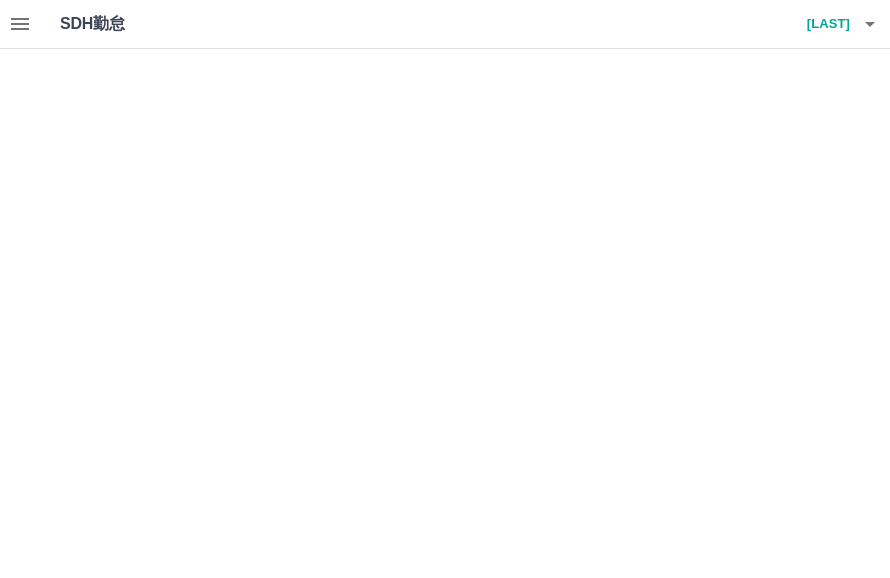 scroll, scrollTop: 0, scrollLeft: 0, axis: both 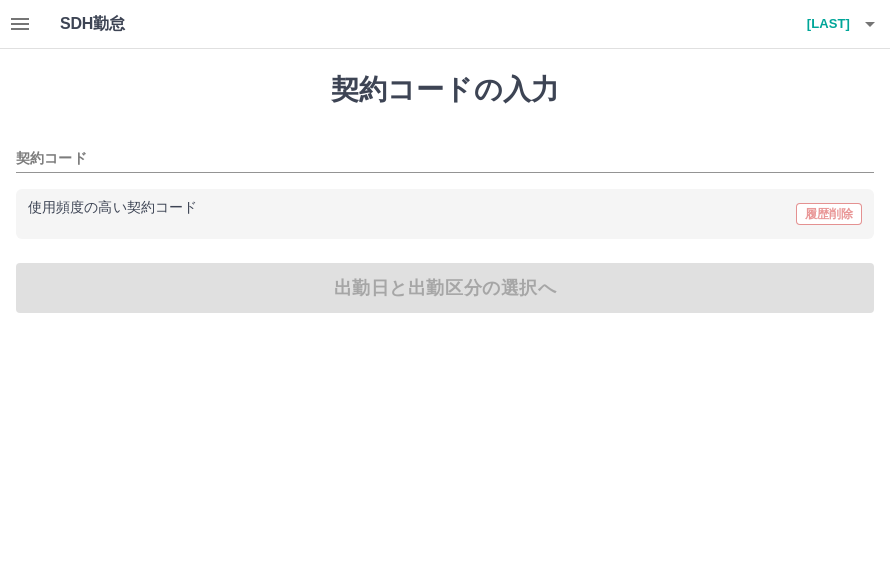 type on "********" 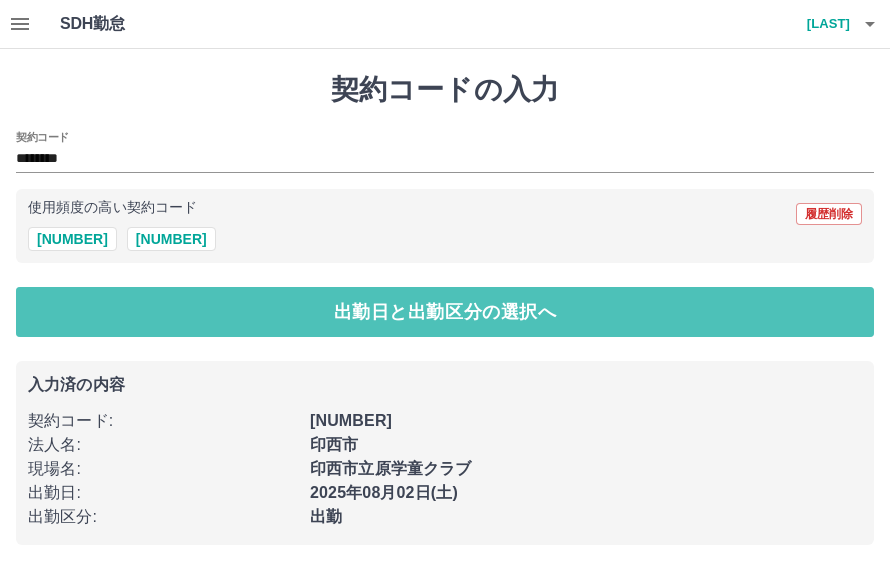 click on "出勤日と出勤区分の選択へ" at bounding box center (445, 312) 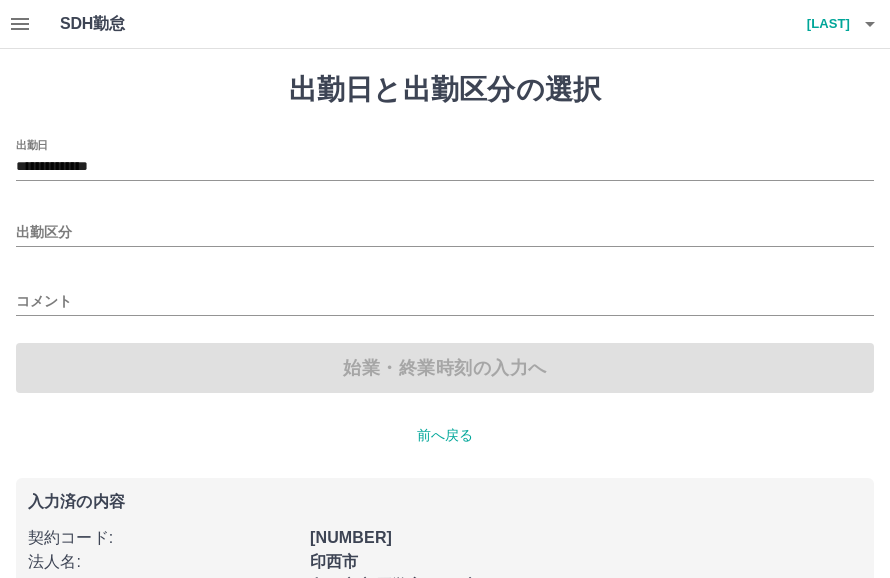 type on "**********" 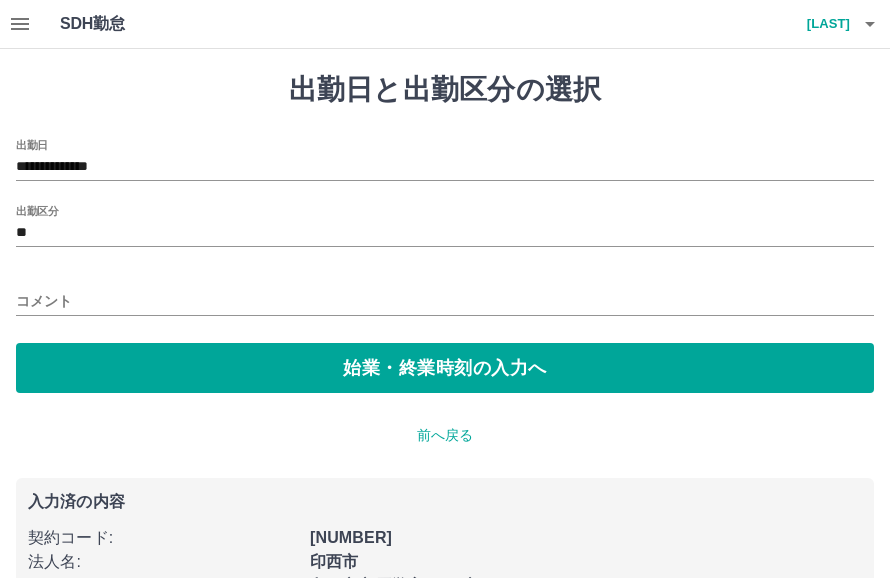 click on "始業・終業時刻の入力へ" at bounding box center [445, 368] 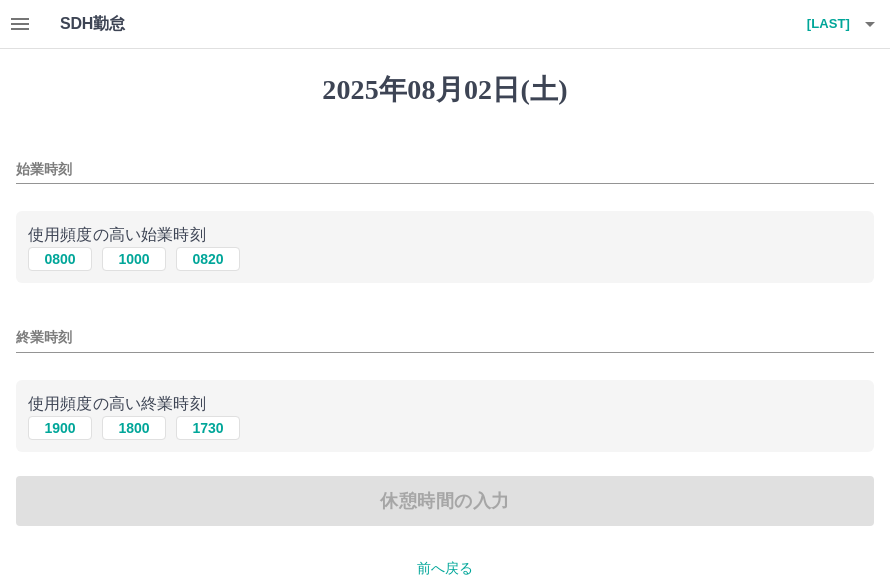 click on "始業時刻" at bounding box center [445, 169] 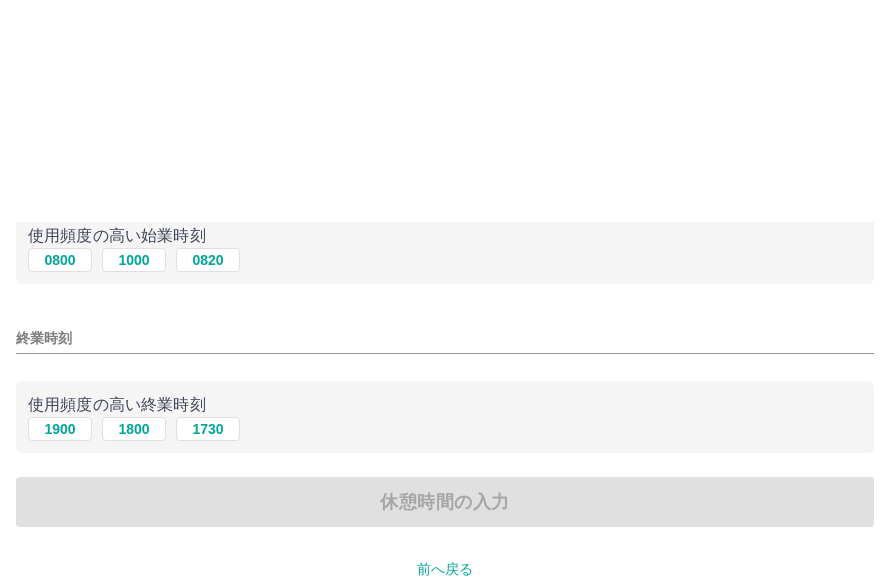 scroll, scrollTop: 224, scrollLeft: 0, axis: vertical 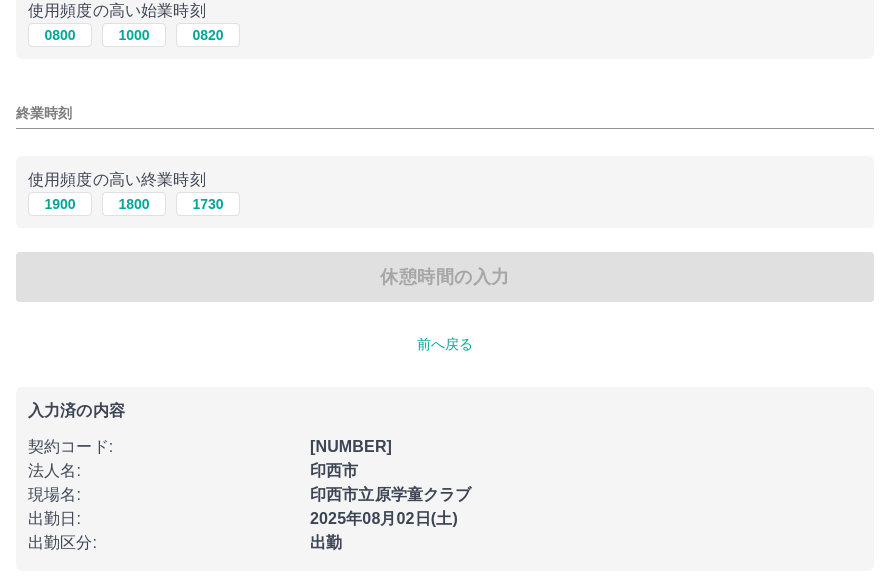 type on "****" 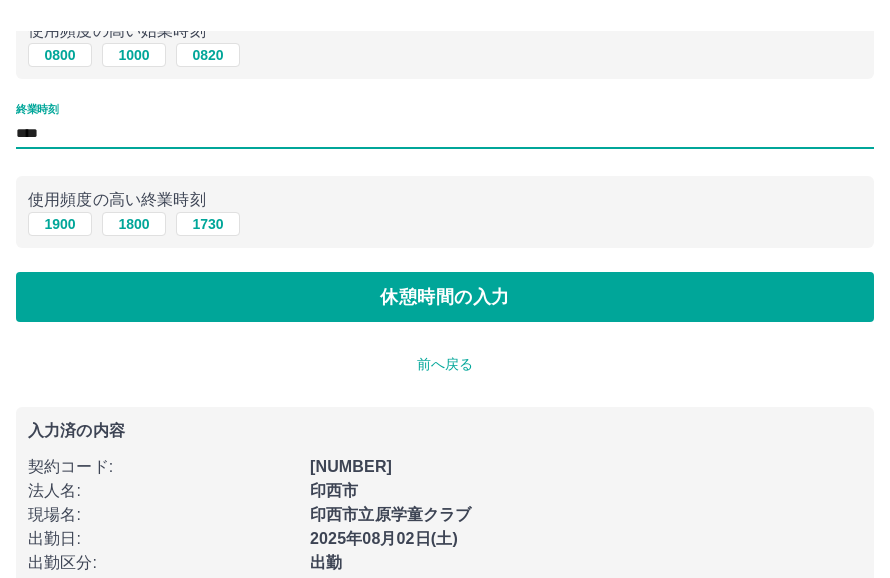 scroll, scrollTop: 240, scrollLeft: 0, axis: vertical 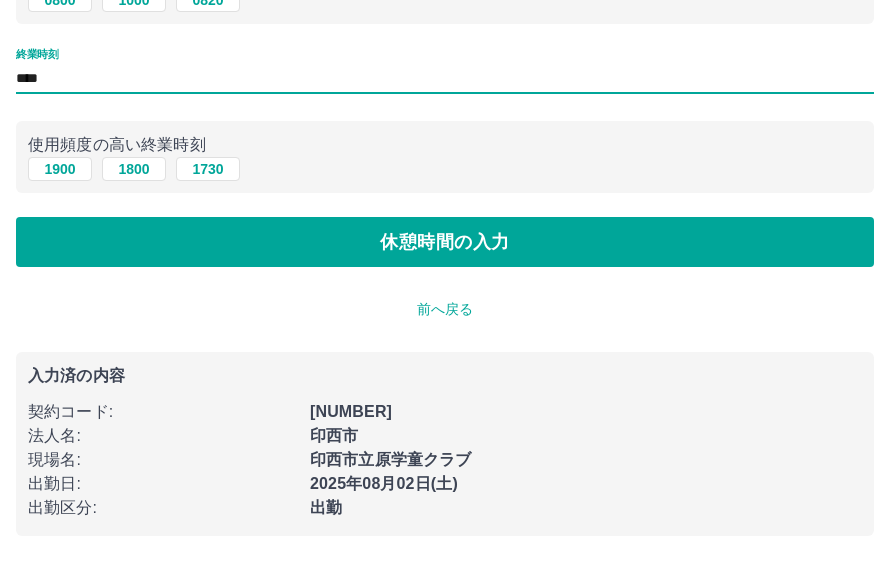 type on "****" 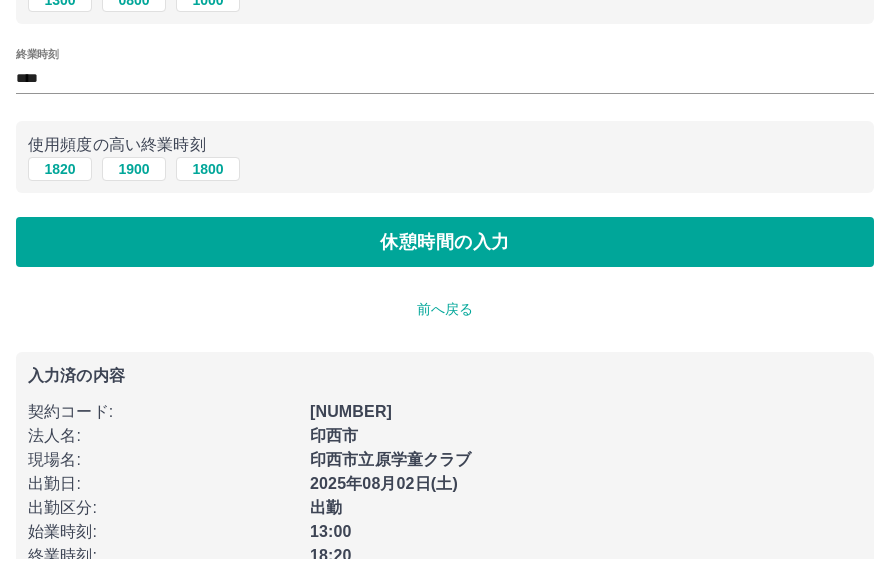scroll, scrollTop: 185, scrollLeft: 0, axis: vertical 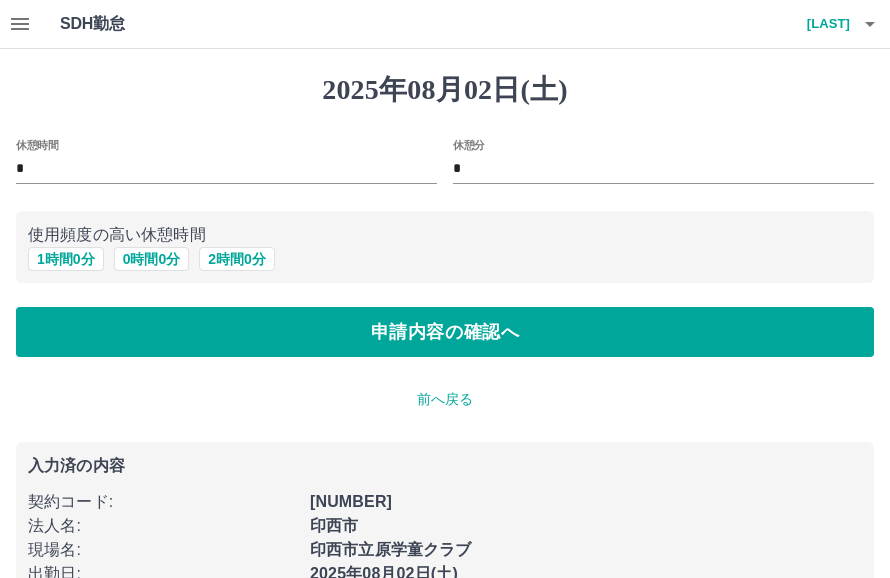 click on "申請内容の確認へ" at bounding box center [445, 332] 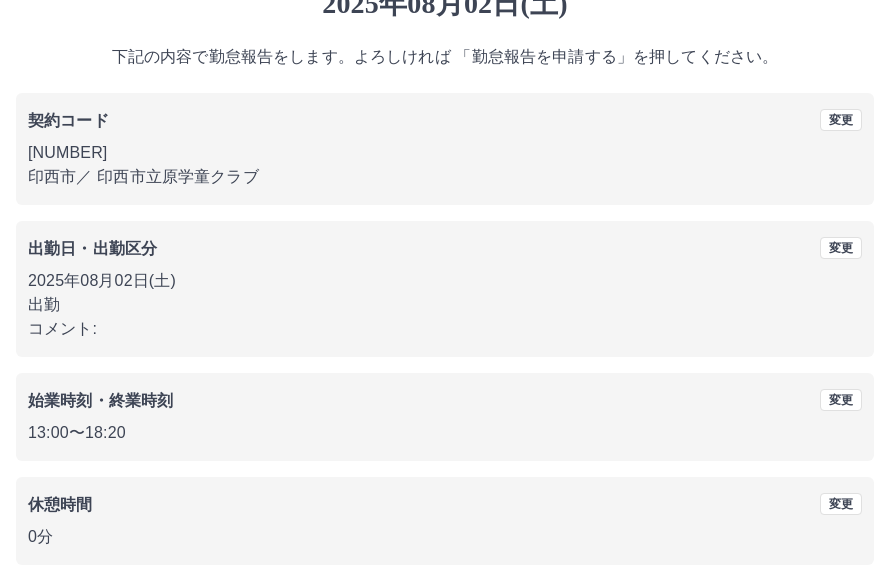 scroll, scrollTop: 114, scrollLeft: 0, axis: vertical 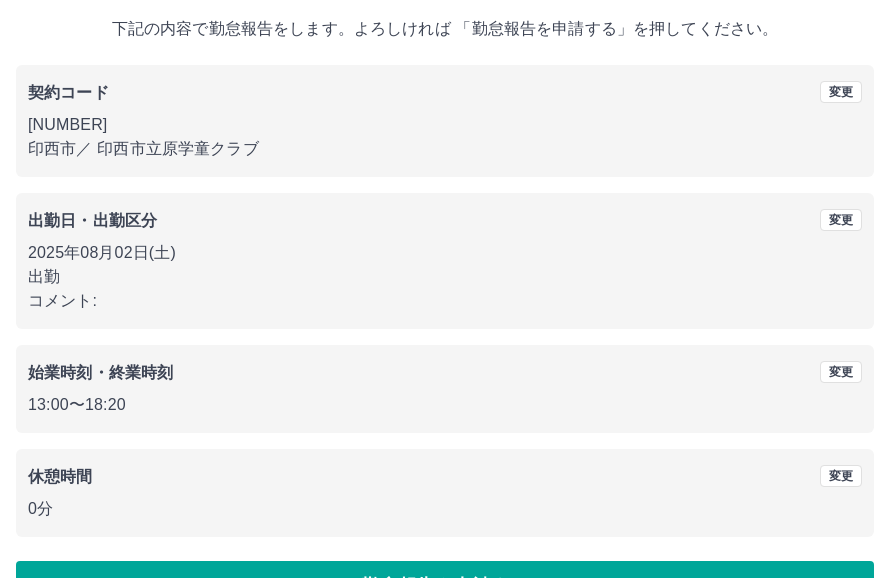 click on "勤怠報告を申請する" at bounding box center (445, 586) 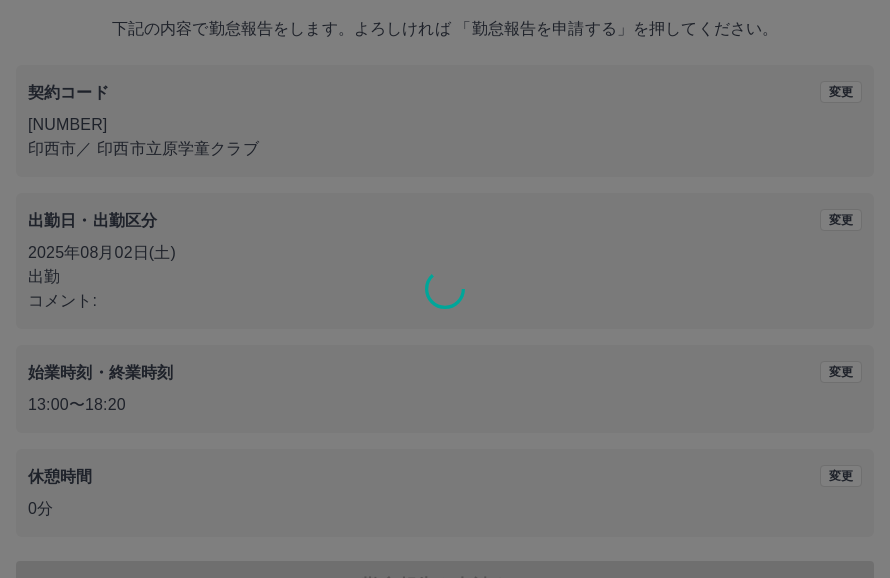 scroll, scrollTop: 0, scrollLeft: 0, axis: both 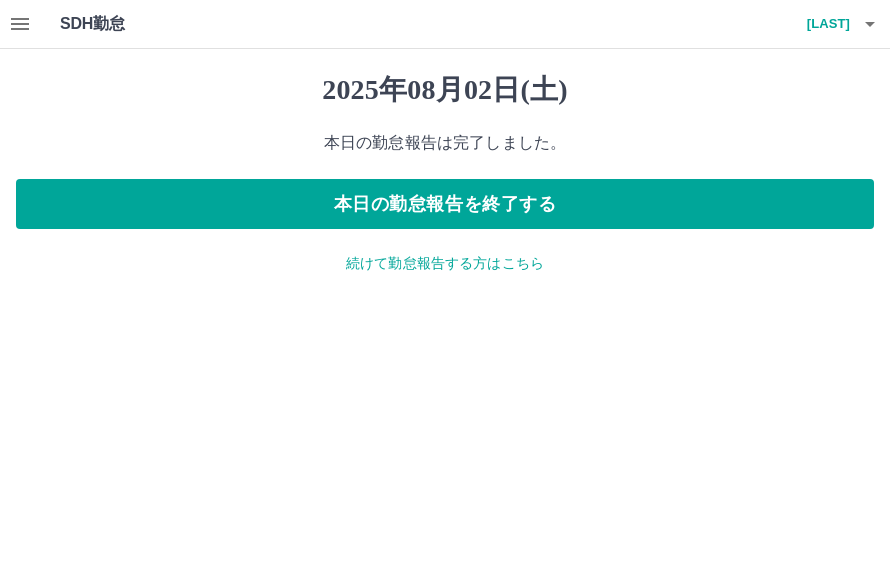 click on "続けて勤怠報告する方はこちら" at bounding box center (445, 263) 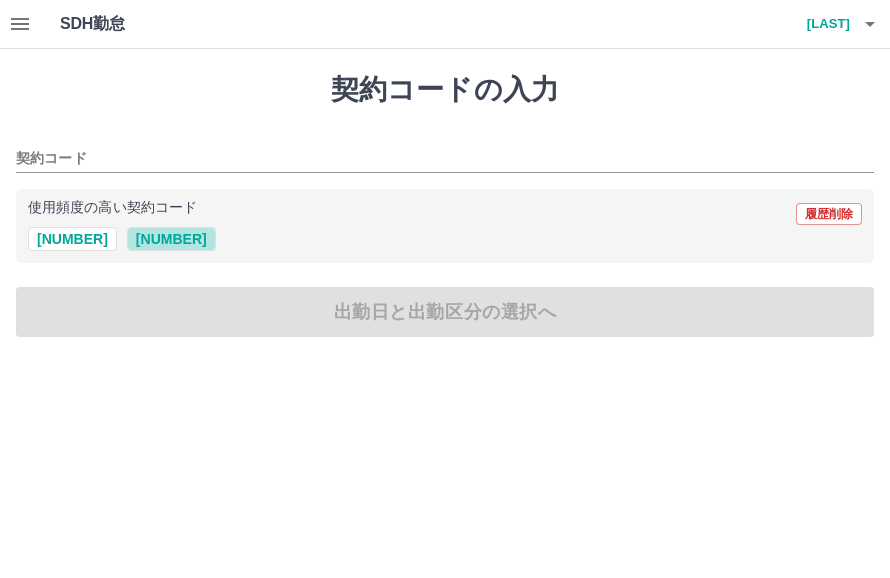 click on "[NUMBER]" at bounding box center [171, 239] 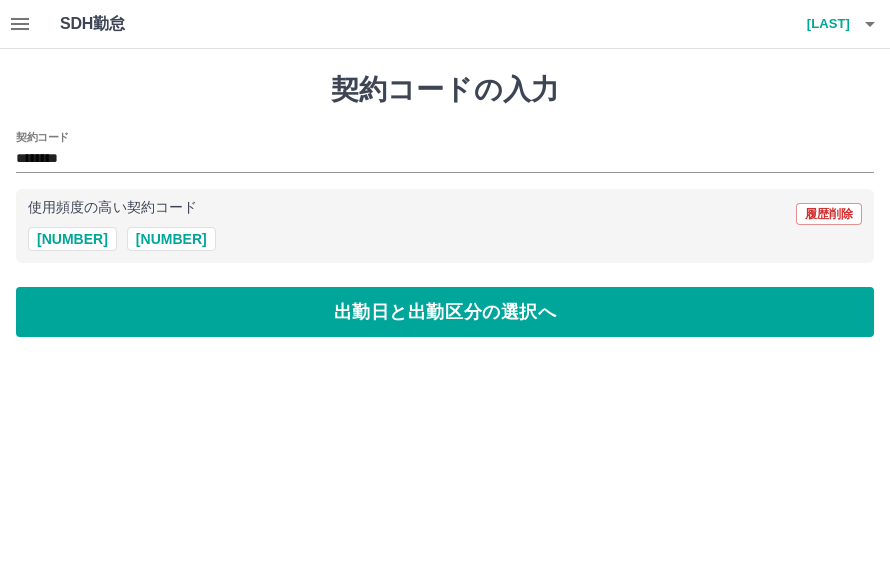 click on "出勤日と出勤区分の選択へ" at bounding box center (445, 312) 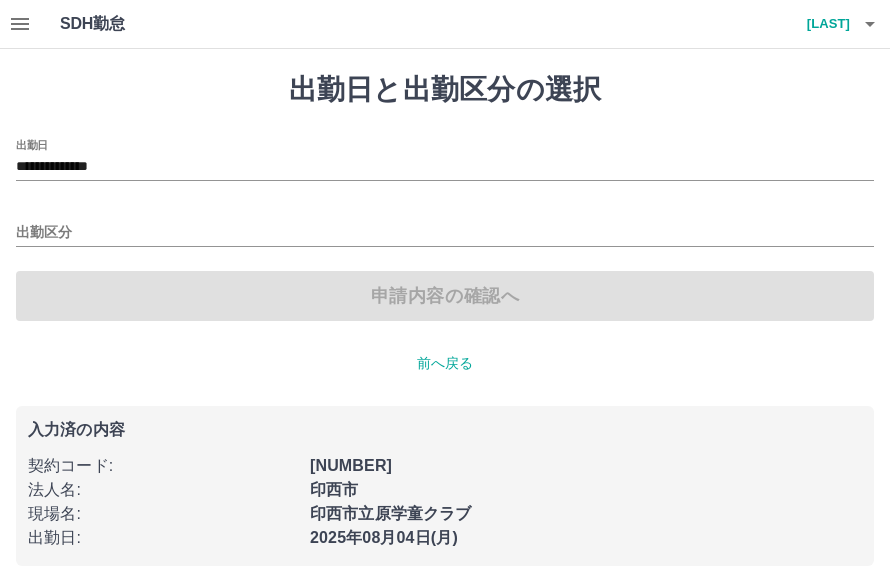 click on "**********" at bounding box center [445, 167] 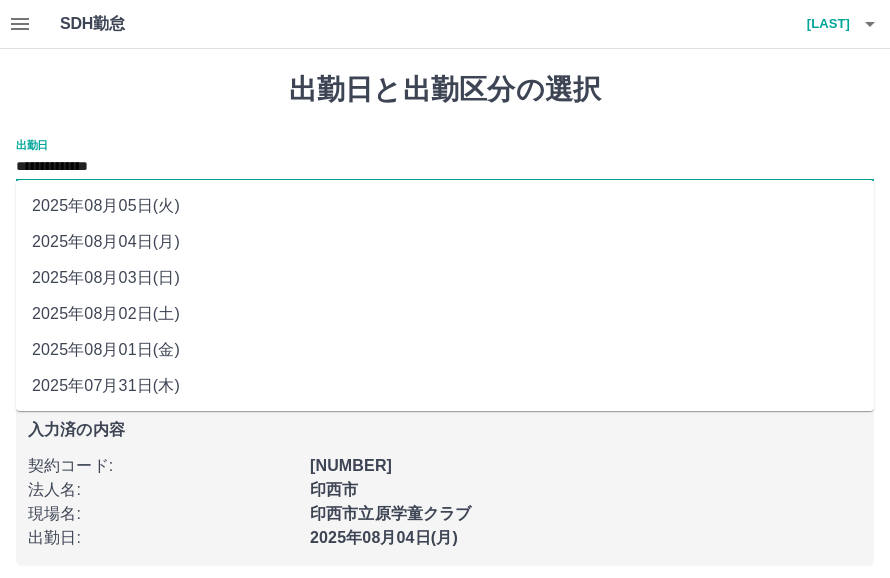 click on "2025年08月03日(日)" at bounding box center (445, 278) 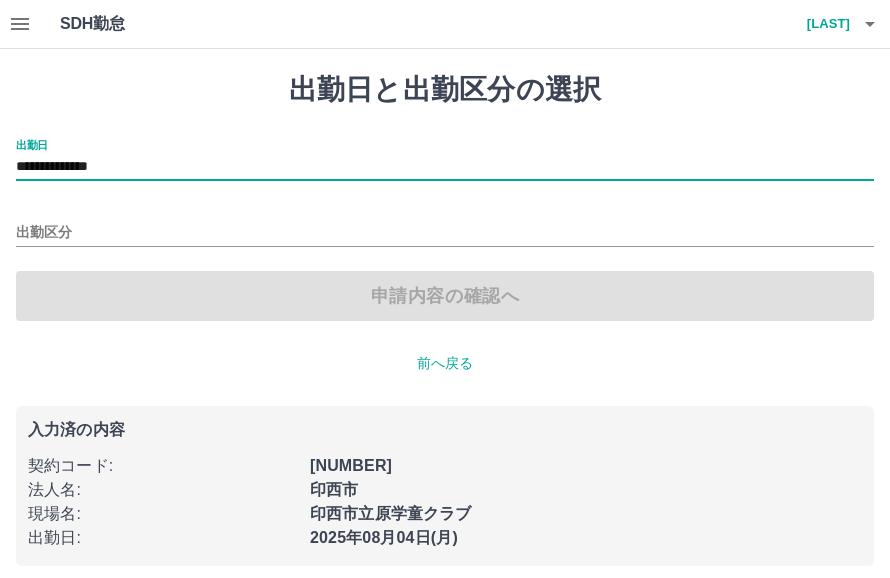 click on "出勤区分" at bounding box center [445, 233] 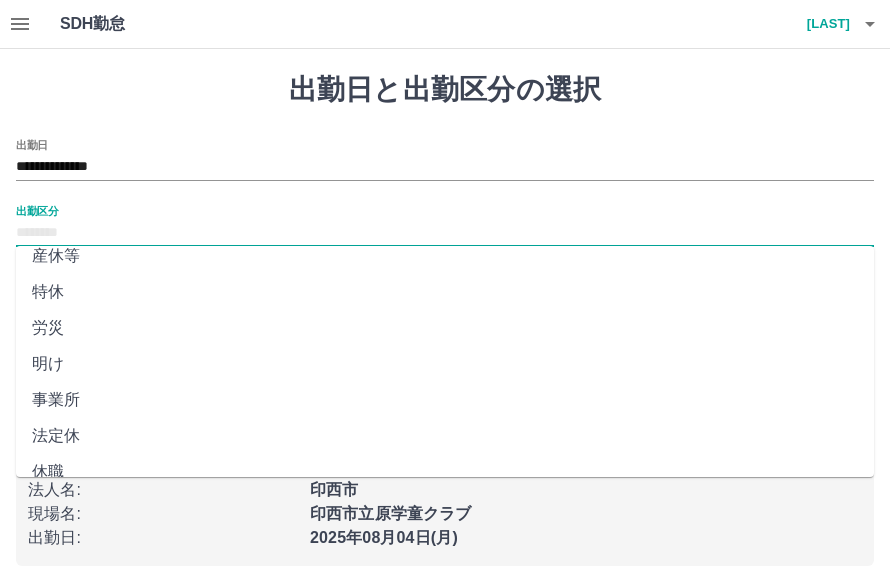 scroll, scrollTop: 410, scrollLeft: 0, axis: vertical 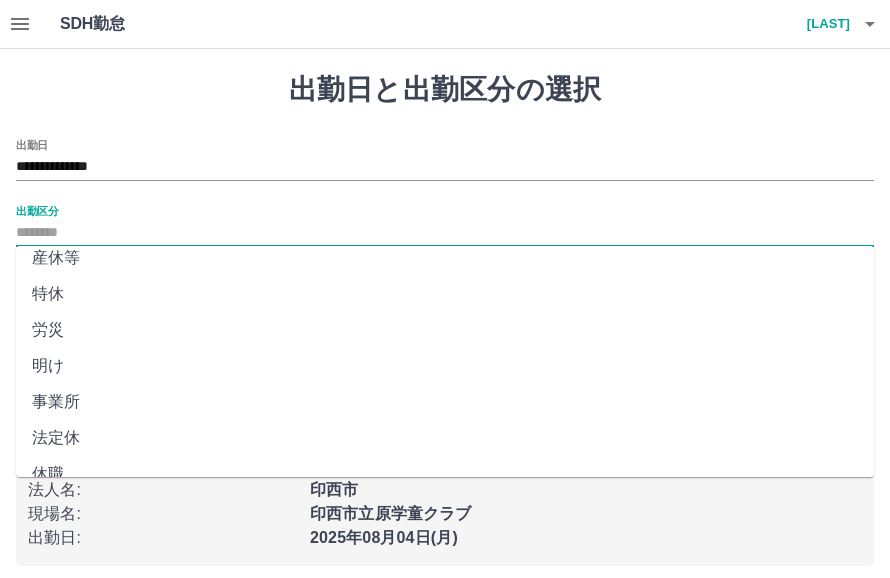 click on "法定休" at bounding box center (445, 438) 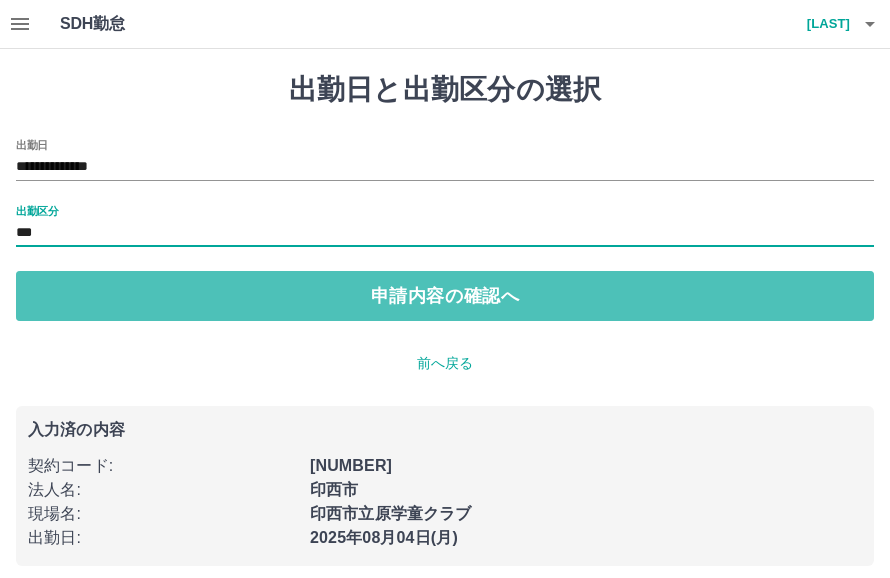 click on "申請内容の確認へ" at bounding box center (445, 296) 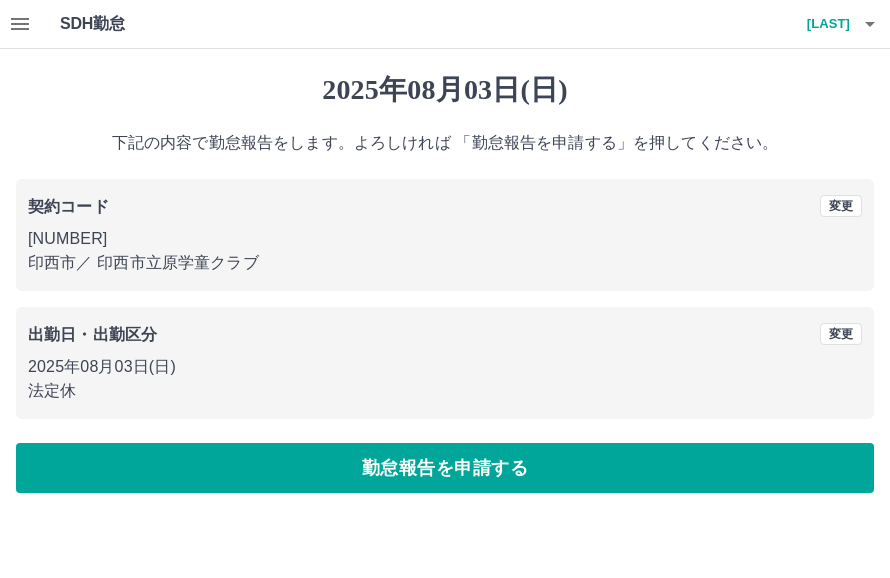 click on "勤怠報告を申請する" at bounding box center [445, 468] 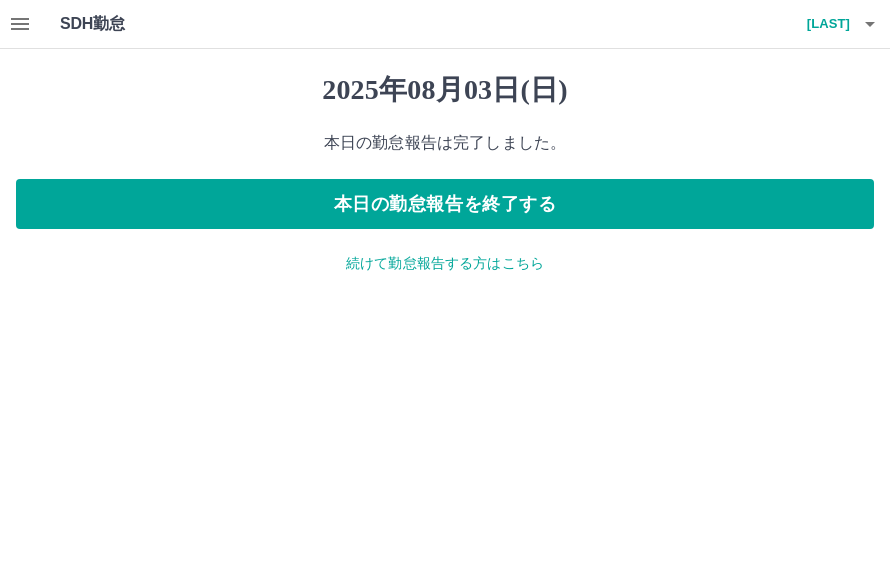 click on "本日の勤怠報告を終了する" at bounding box center (445, 204) 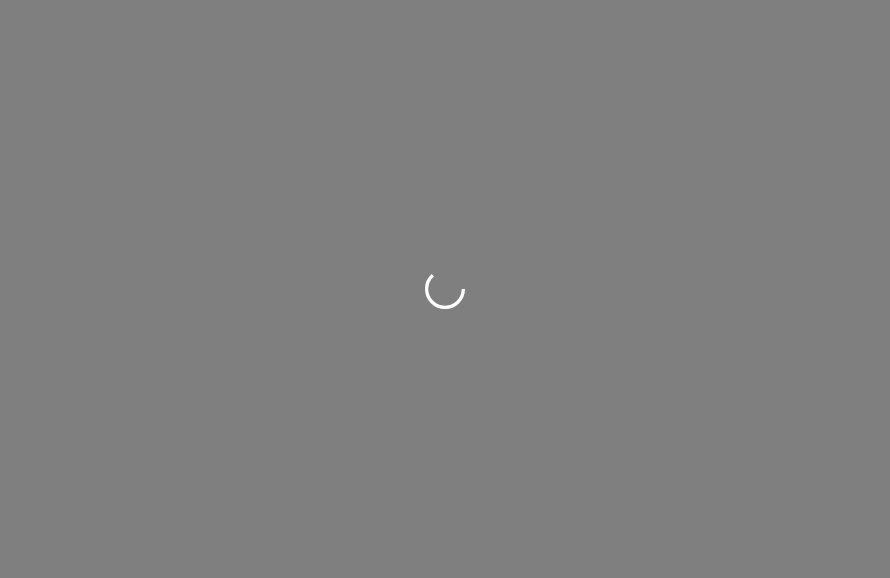 scroll, scrollTop: 0, scrollLeft: 0, axis: both 